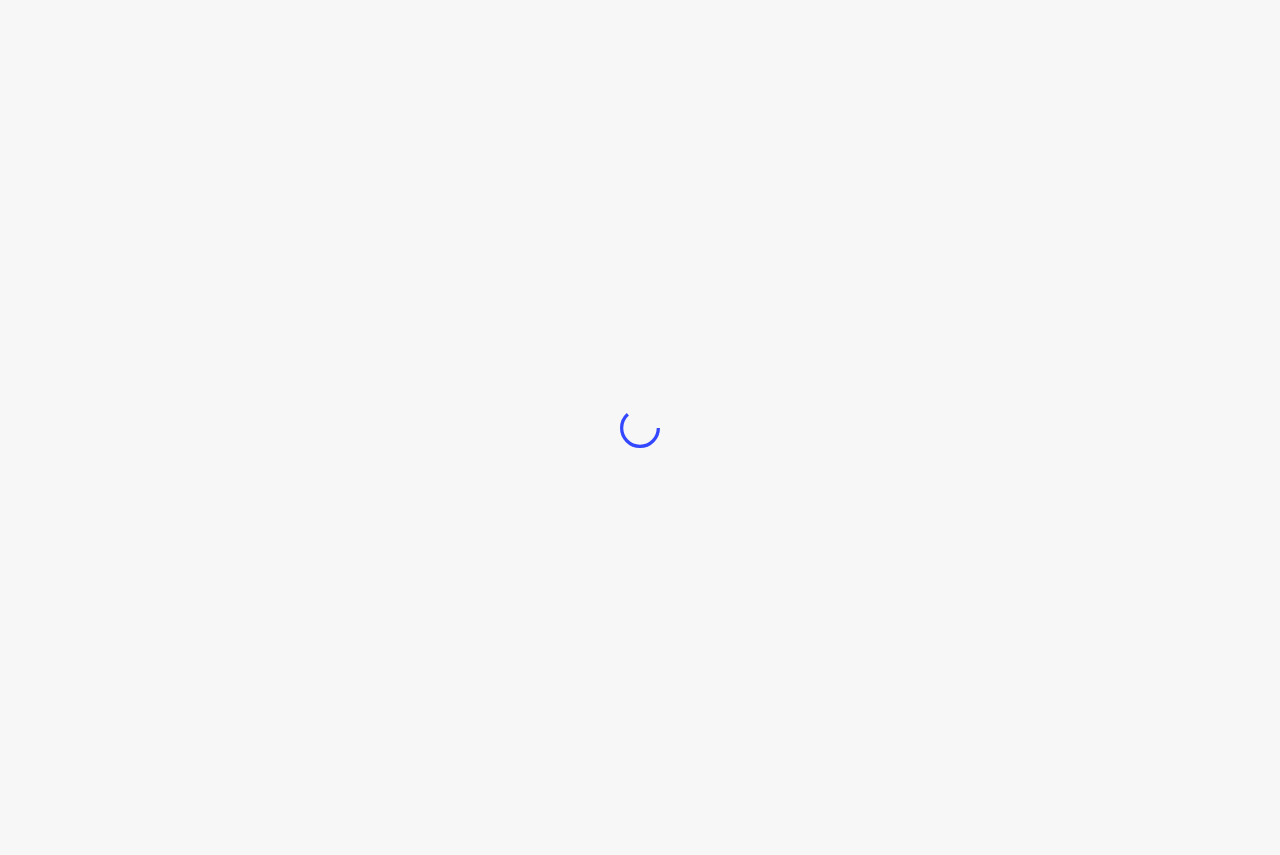 scroll, scrollTop: 0, scrollLeft: 0, axis: both 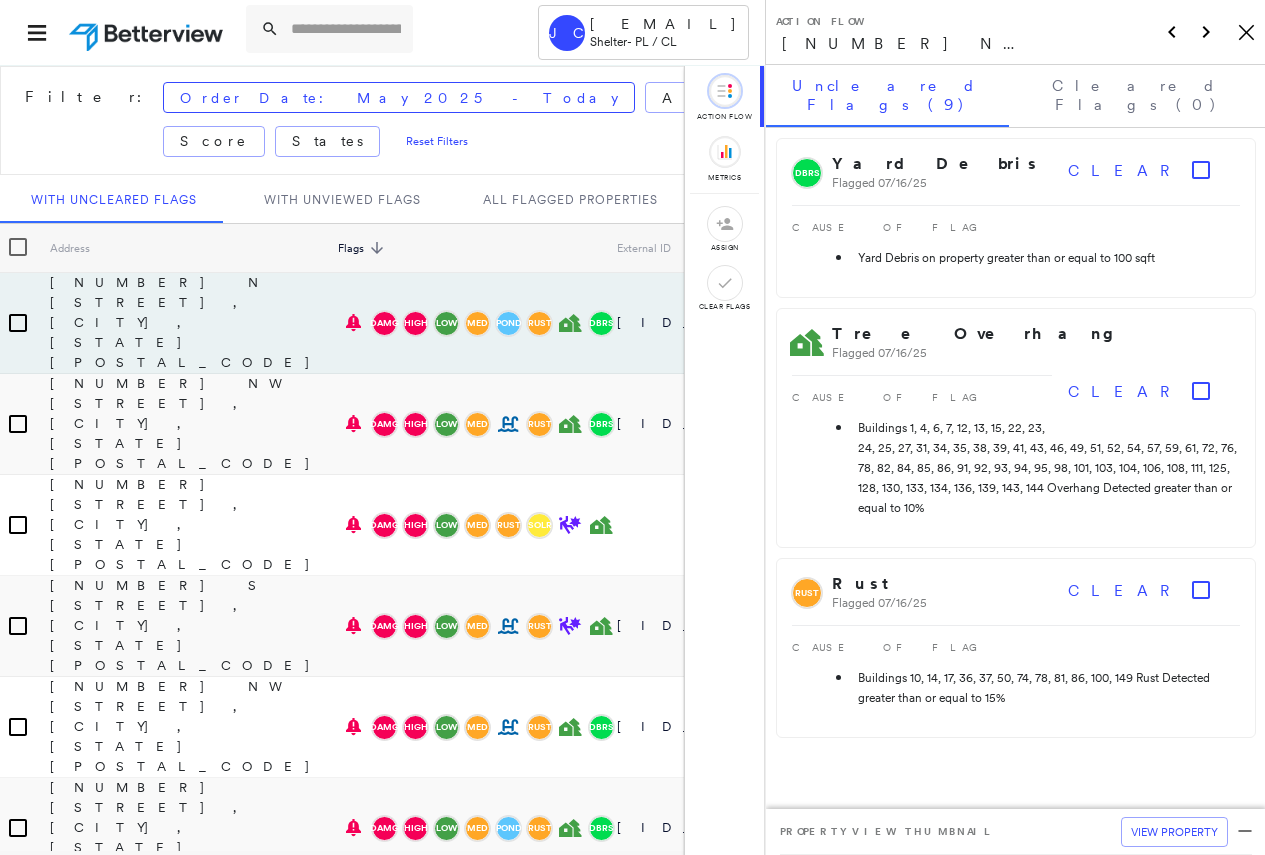 click on "Icon_Closemodal" 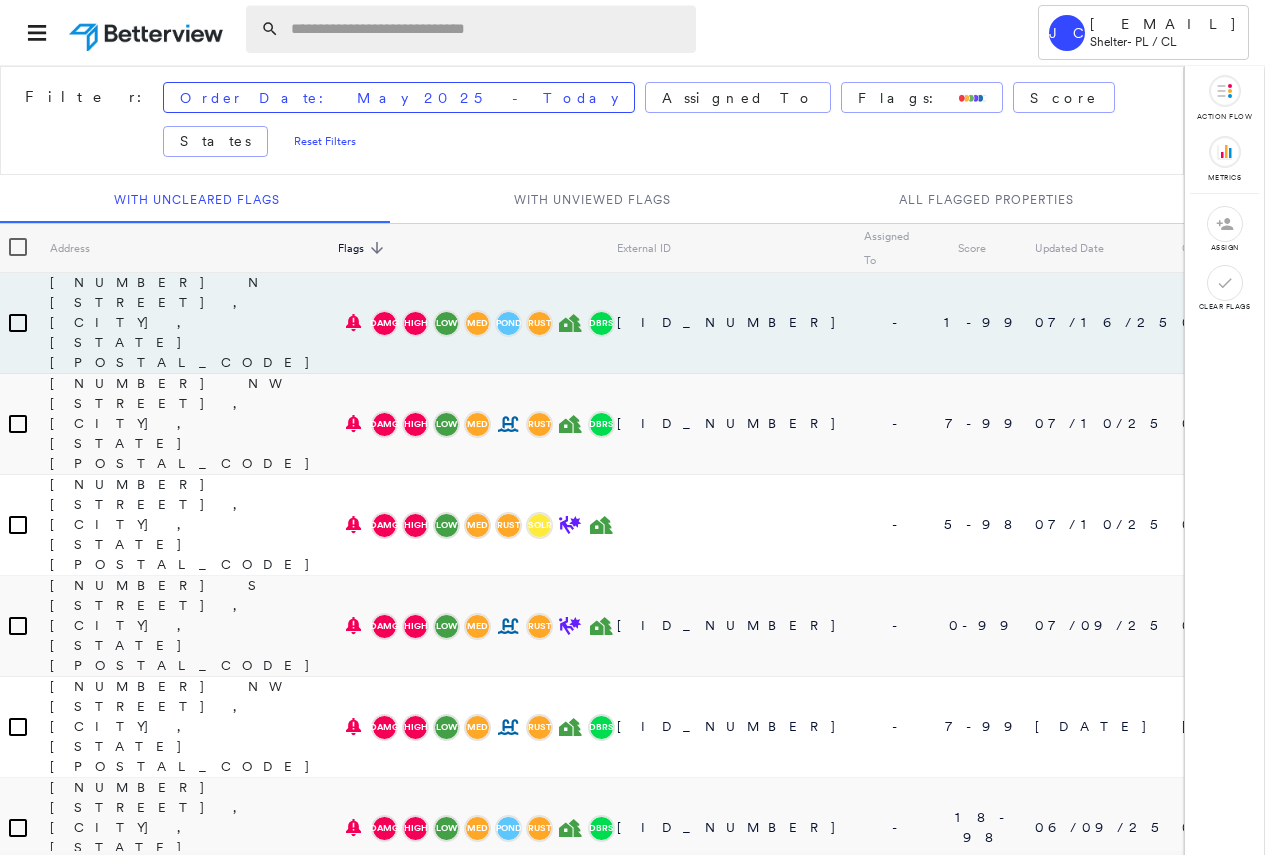 click 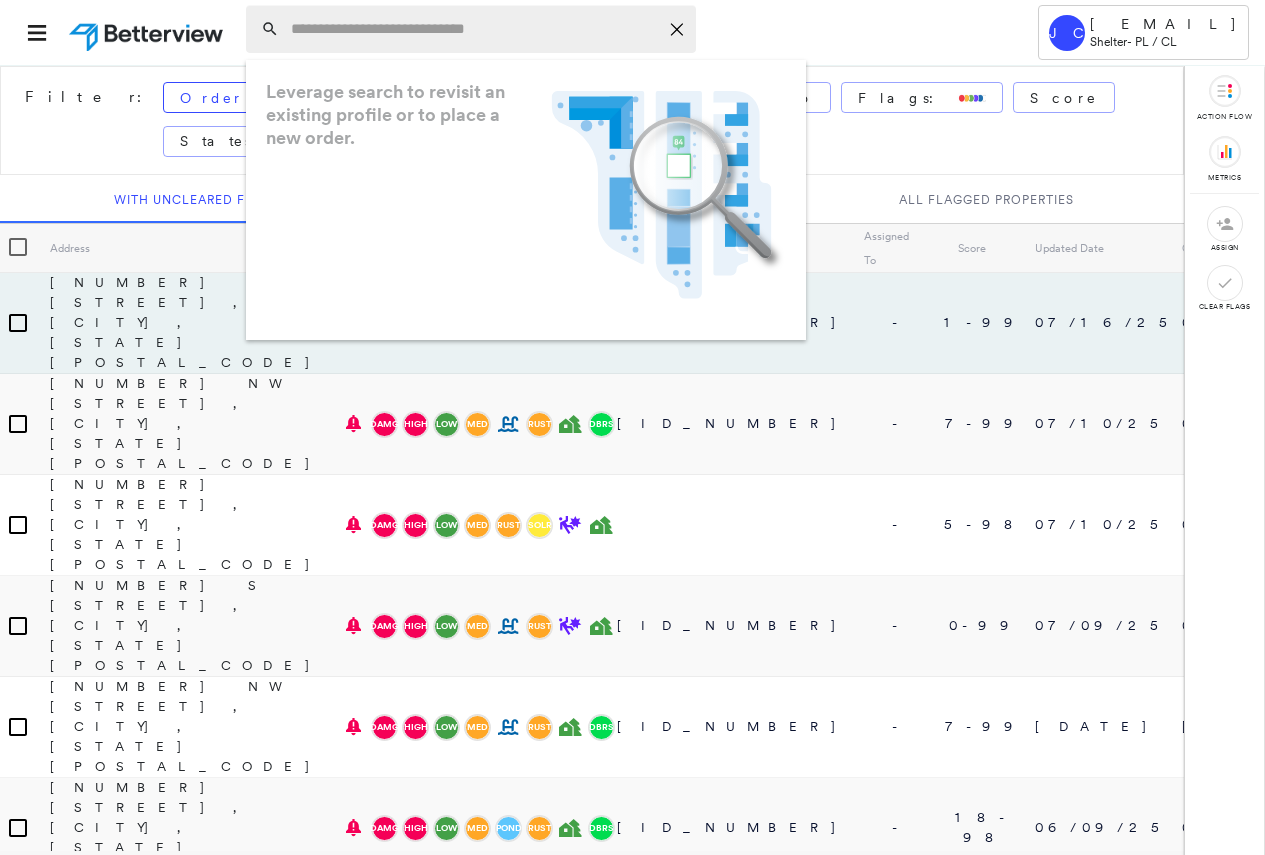 paste on "**********" 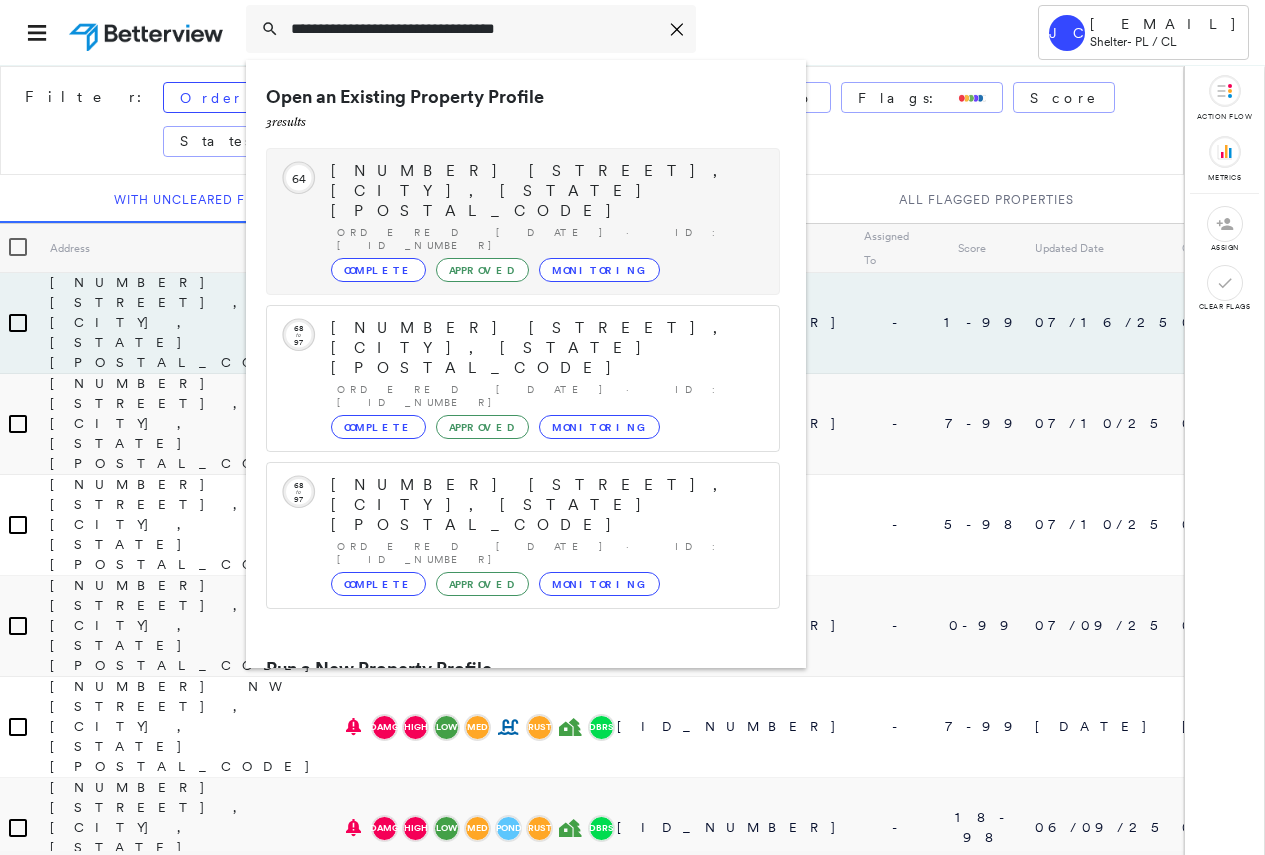 type on "**********" 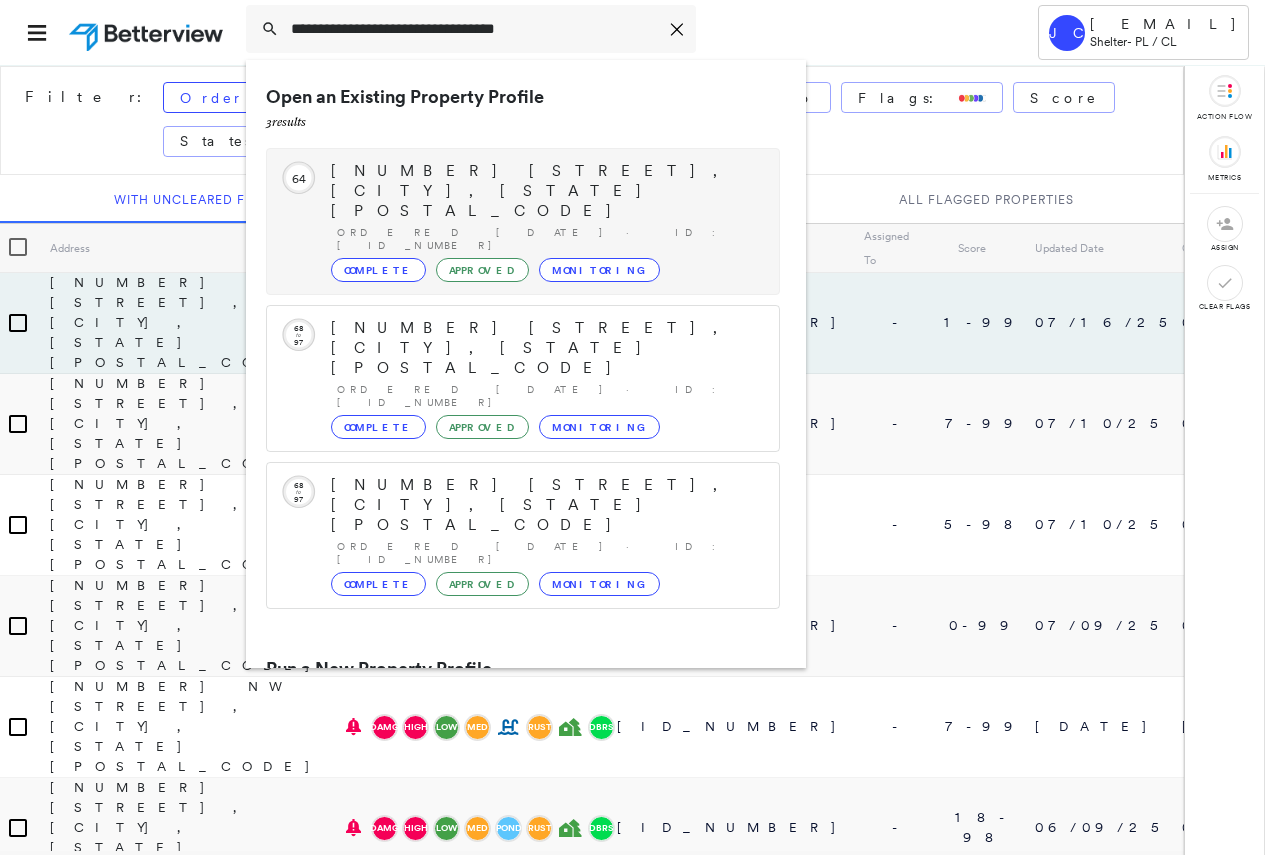 click on "[NUMBER]  [STREET], [CITY], [STATE] [POSTAL_CODE]" at bounding box center [545, 191] 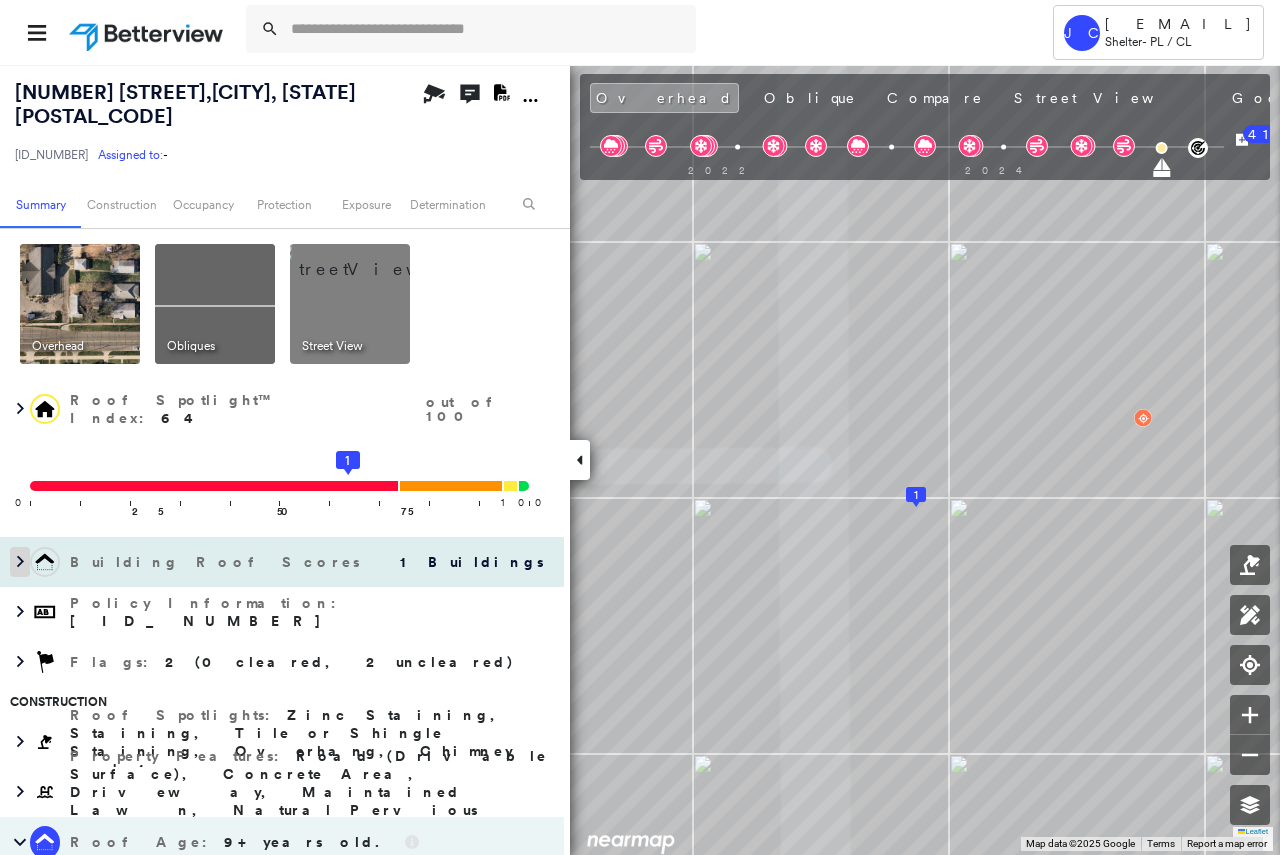 click 